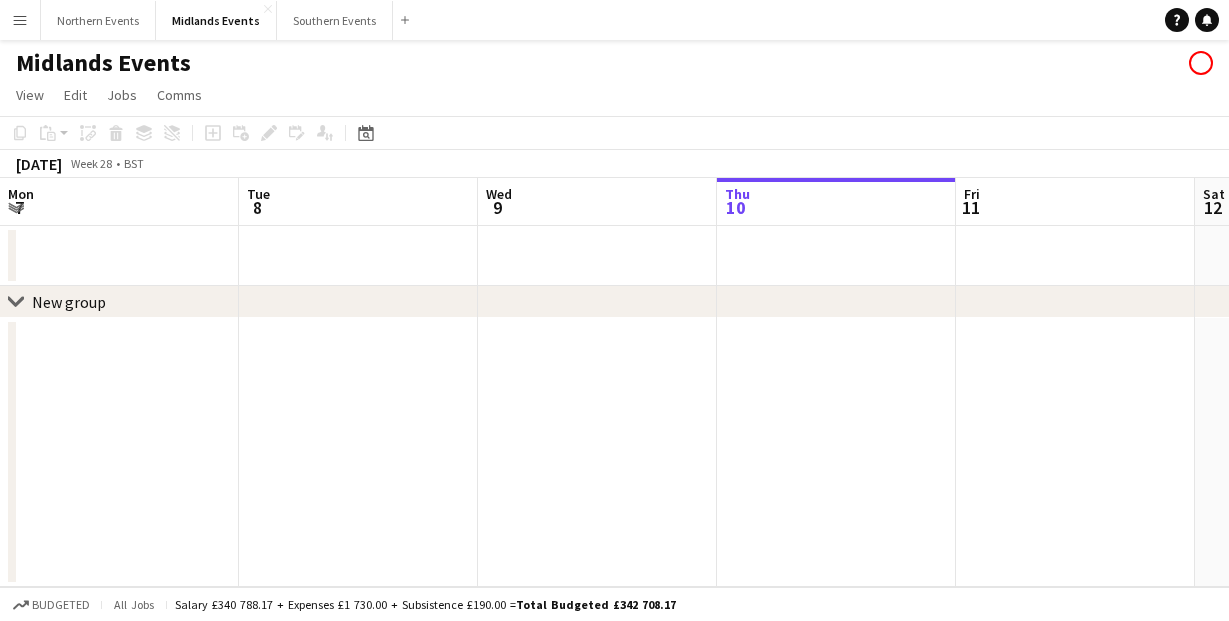 scroll, scrollTop: 0, scrollLeft: 0, axis: both 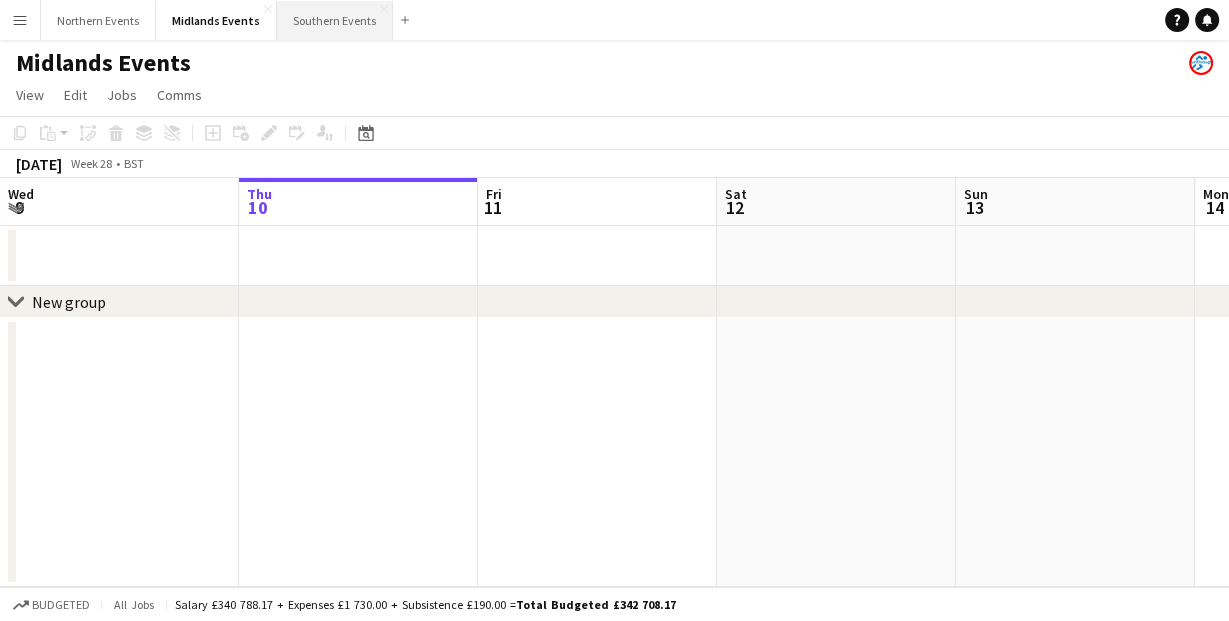 click on "Southern Events
Close" at bounding box center [335, 20] 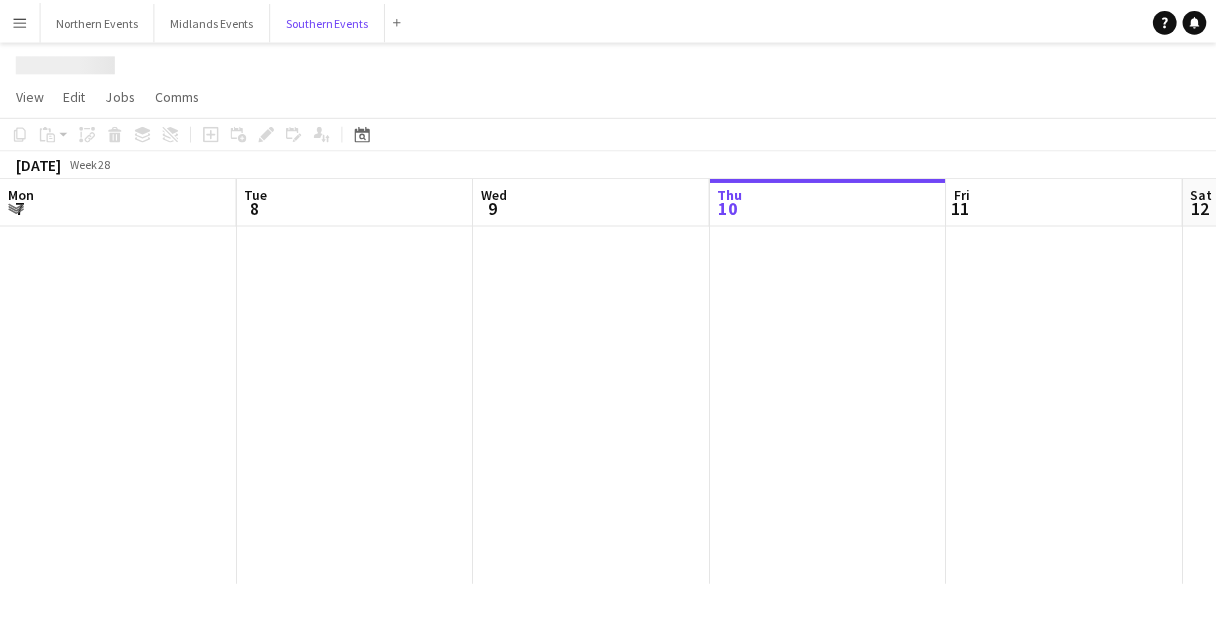 scroll, scrollTop: 0, scrollLeft: 478, axis: horizontal 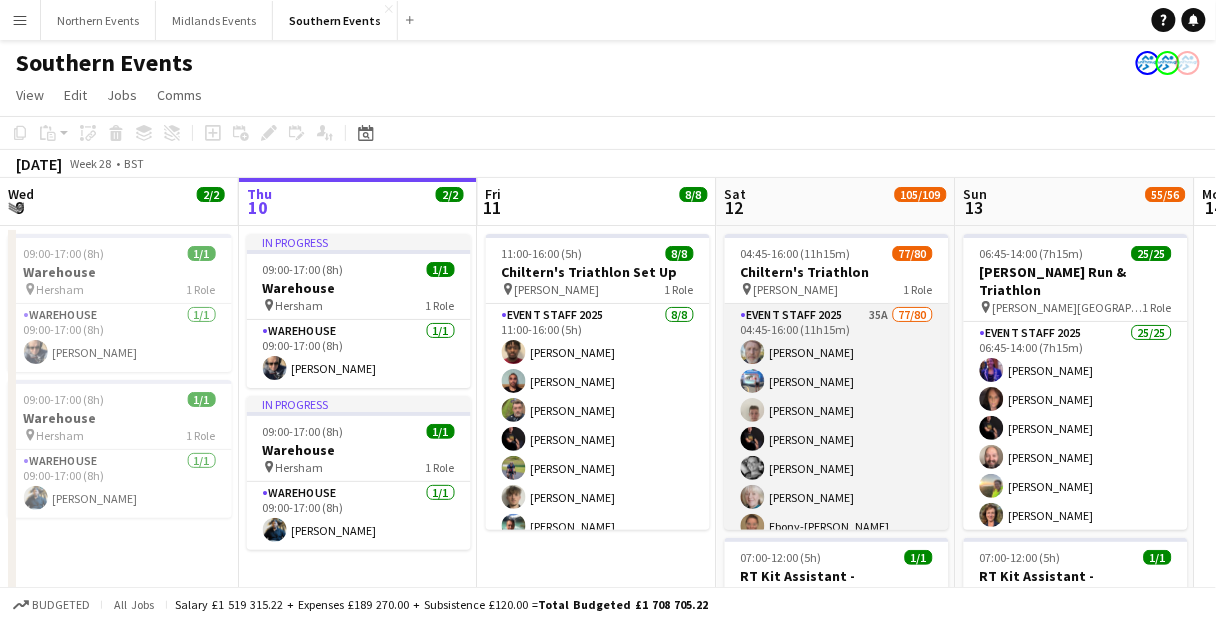 click on "Event Staff 2025   35A   77/80   04:45-16:00 (11h15m)
[PERSON_NAME] [PERSON_NAME] [PERSON_NAME] [PERSON_NAME] [PERSON_NAME] [PERSON_NAME] Ebony-[PERSON_NAME] [PERSON_NAME] [PERSON_NAME] [PERSON_NAME] [PERSON_NAME] [PERSON_NAME] [PERSON_NAME] [PERSON_NAME] [PERSON_NAME] [PERSON_NAME] [PERSON_NAME] [PERSON_NAME] [PERSON_NAME] [PERSON_NAME] [PERSON_NAME] [PERSON_NAME] [PERSON_NAME] [PERSON_NAME] [PERSON_NAME] [PERSON_NAME] [PERSON_NAME] [PERSON_NAME] [PERSON_NAME] [PERSON_NAME] [PERSON_NAME] [PERSON_NAME] [PERSON_NAME] [PERSON_NAME] Sheriff - [PERSON_NAME] [PERSON_NAME] [PERSON_NAME] [PERSON_NAME] [PERSON_NAME] [PERSON_NAME] [PERSON_NAME] [PERSON_NAME] [PERSON_NAME] Windows [PERSON_NAME] [PERSON_NAME] [PERSON_NAME] [PERSON_NAME] [PERSON_NAME] [PERSON_NAME] [MEDICAL_DATA][PERSON_NAME] [PERSON_NAME] [PERSON_NAME] [PERSON_NAME] [PERSON_NAME] [PERSON_NAME] [PERSON_NAME] [PERSON_NAME] [PERSON_NAME] [PERSON_NAME] [PERSON_NAME] [PERSON_NAME] [PERSON_NAME] [PERSON_NAME] [PERSON_NAME] [PERSON_NAME] Will [PERSON_NAME] [PERSON_NAME]" at bounding box center (837, 1489) 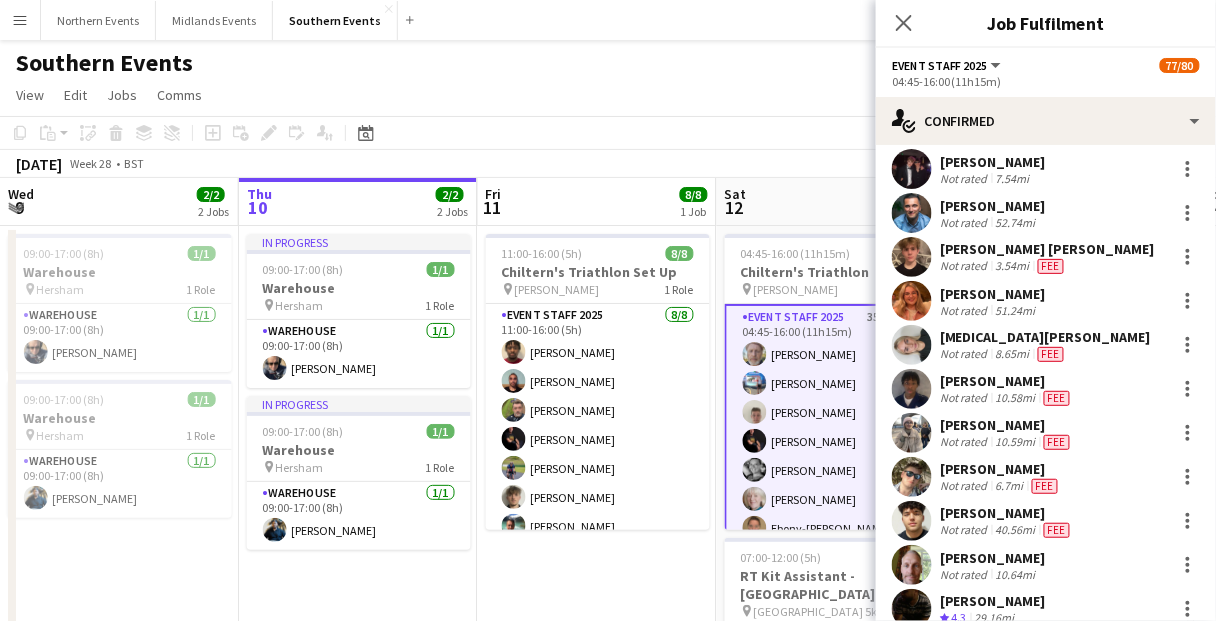 scroll, scrollTop: 2080, scrollLeft: 0, axis: vertical 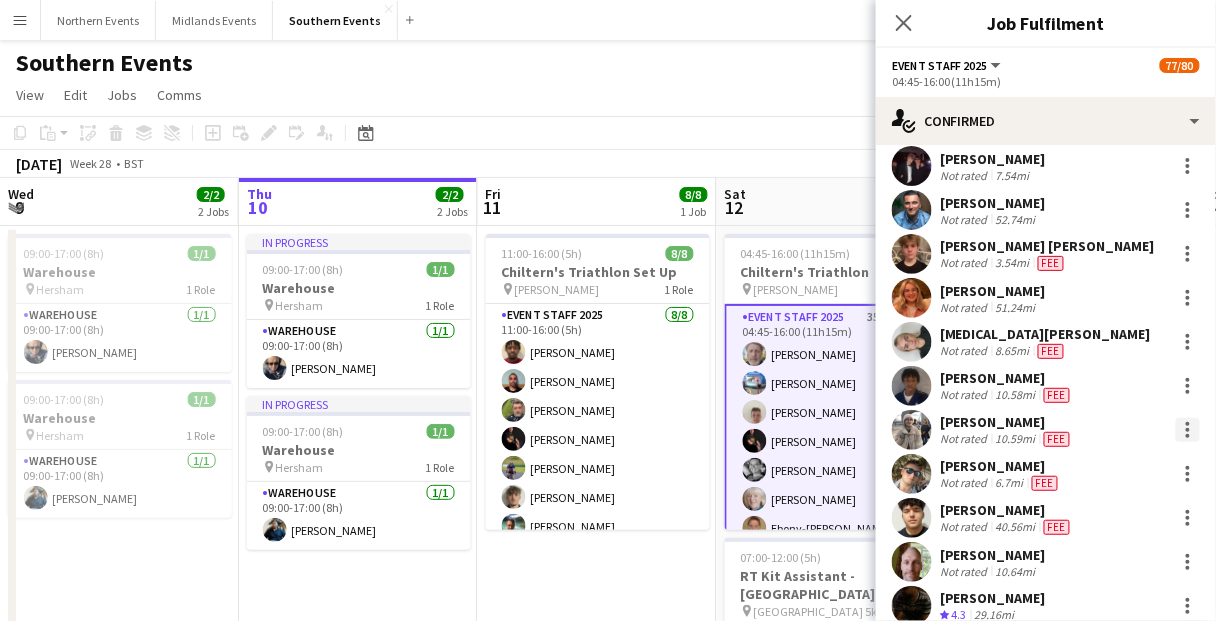 click at bounding box center [1188, 430] 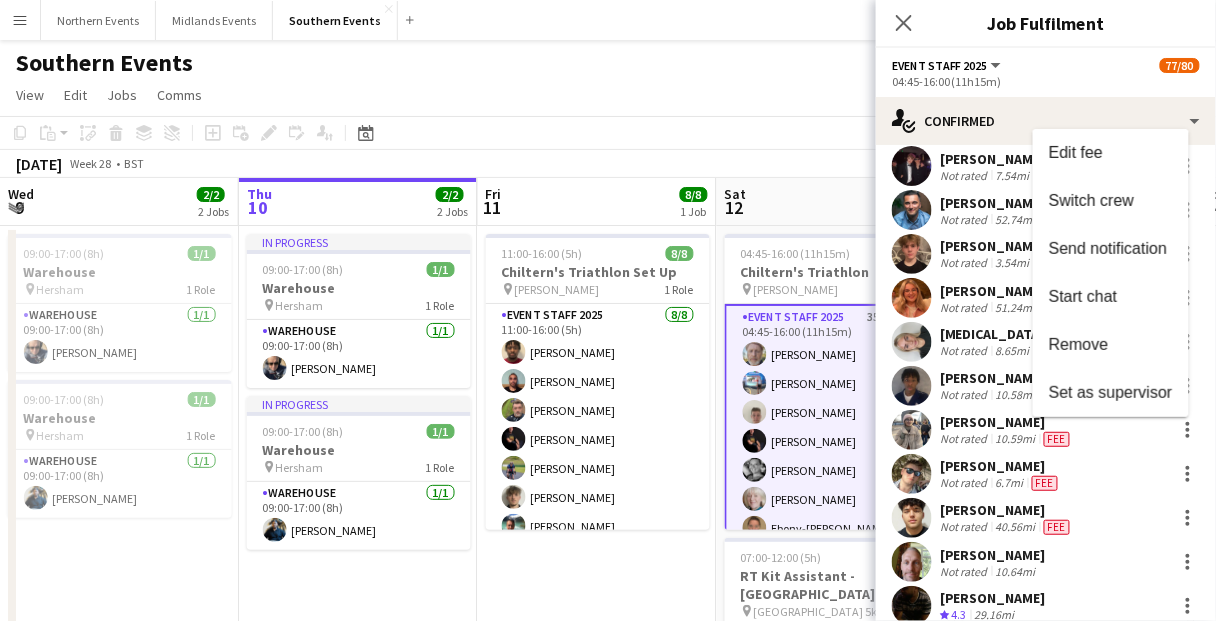 click at bounding box center (608, 310) 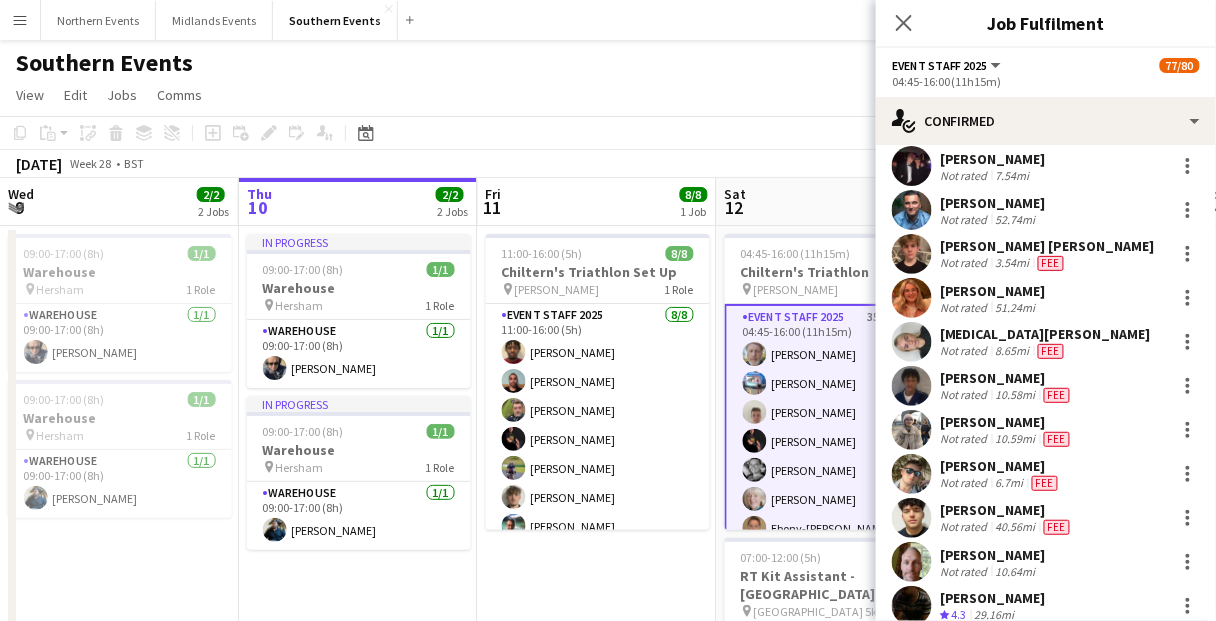 click on "Not rated" at bounding box center (966, 439) 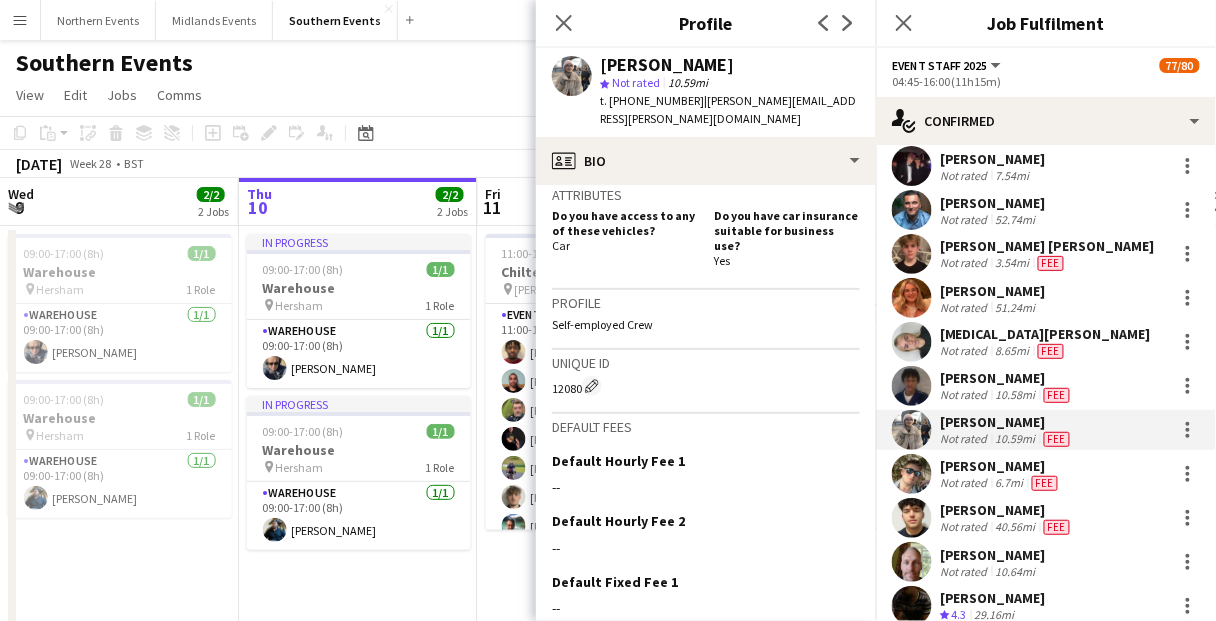 scroll, scrollTop: 592, scrollLeft: 0, axis: vertical 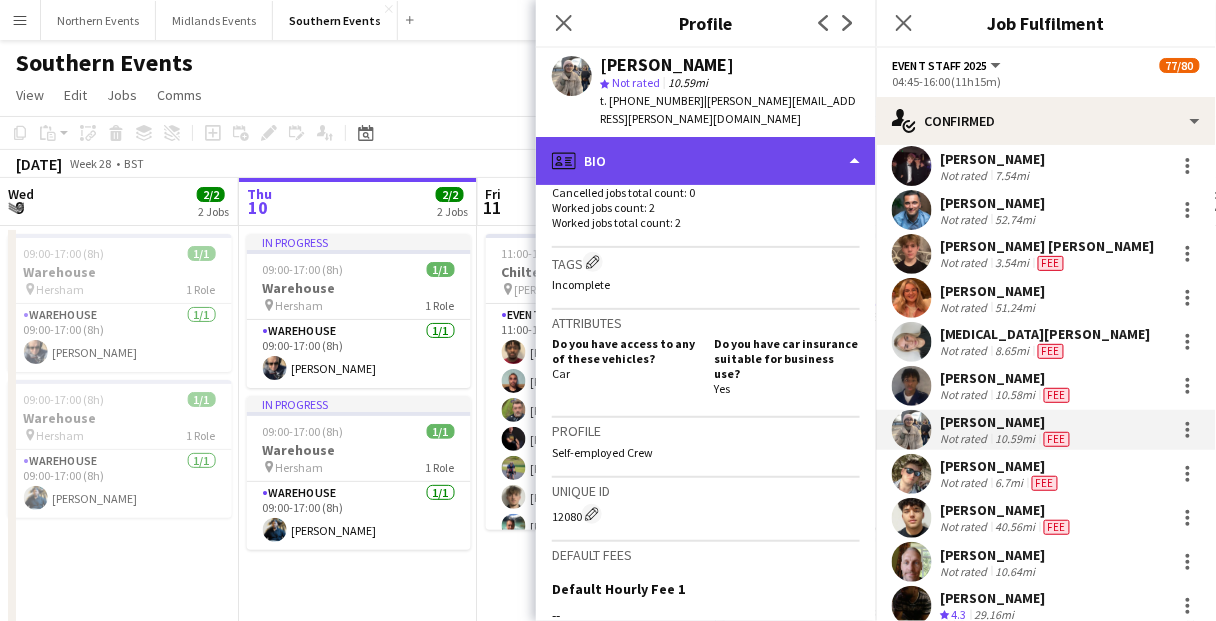 click on "profile
Bio" 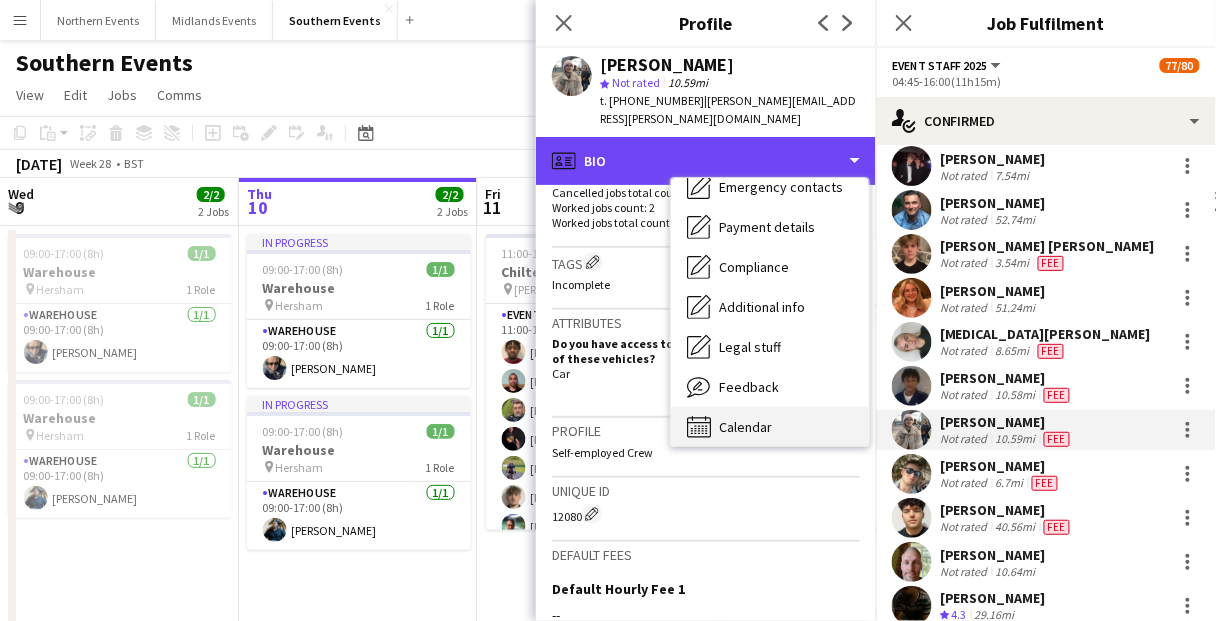 scroll, scrollTop: 188, scrollLeft: 0, axis: vertical 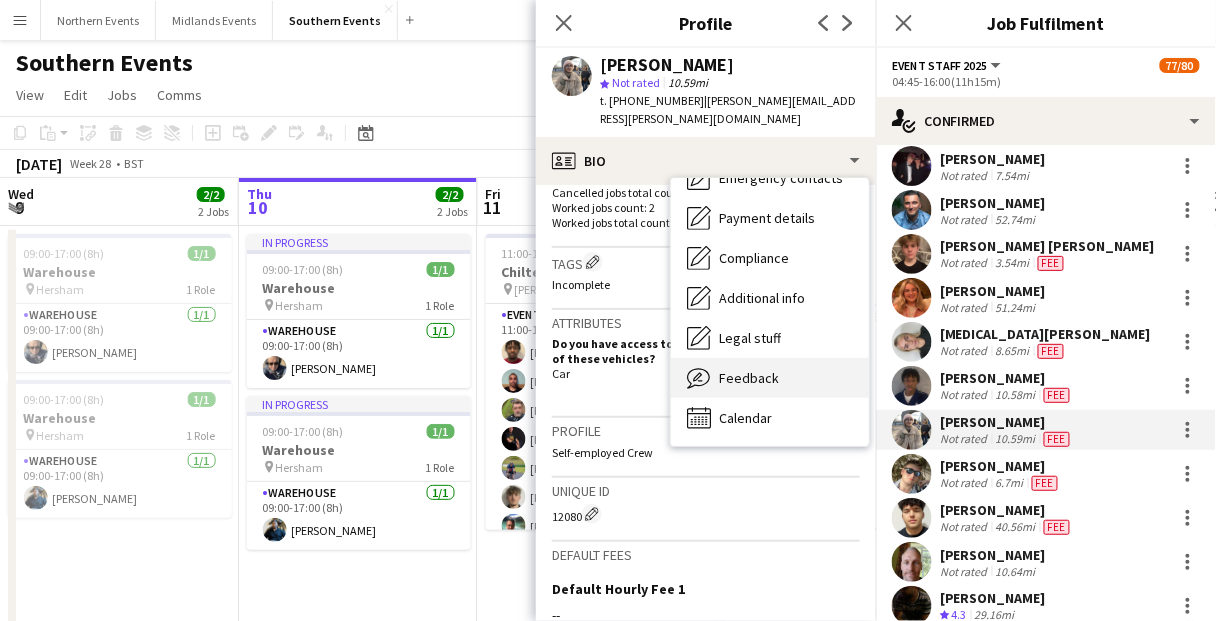 click on "Feedback
Feedback" at bounding box center [770, 378] 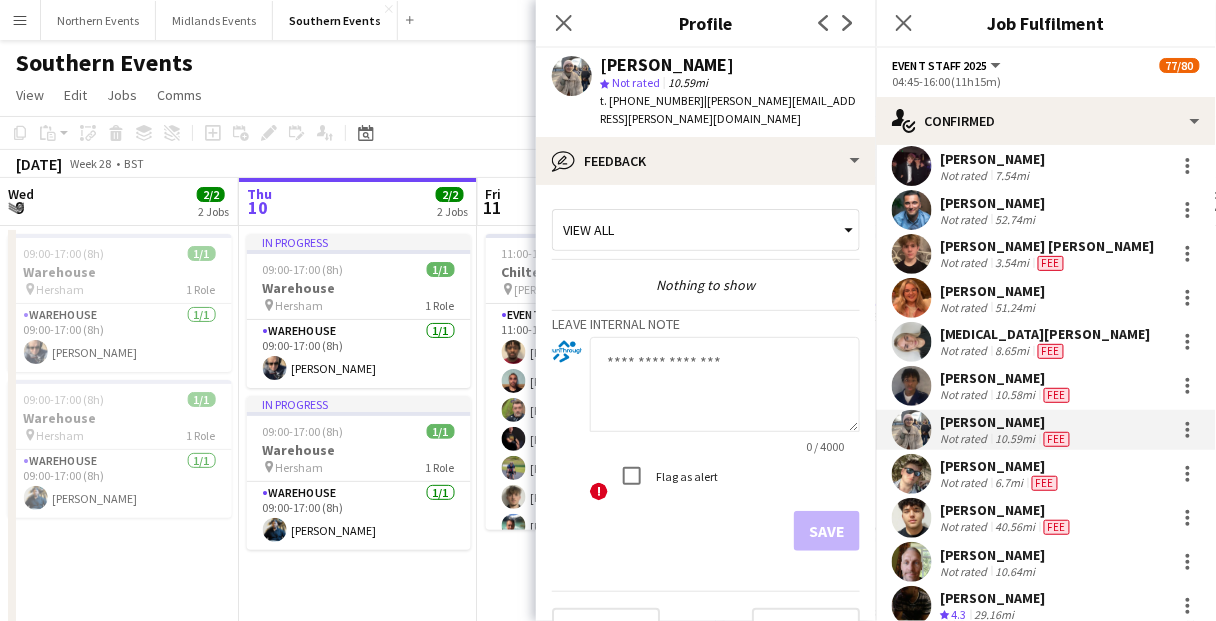 click 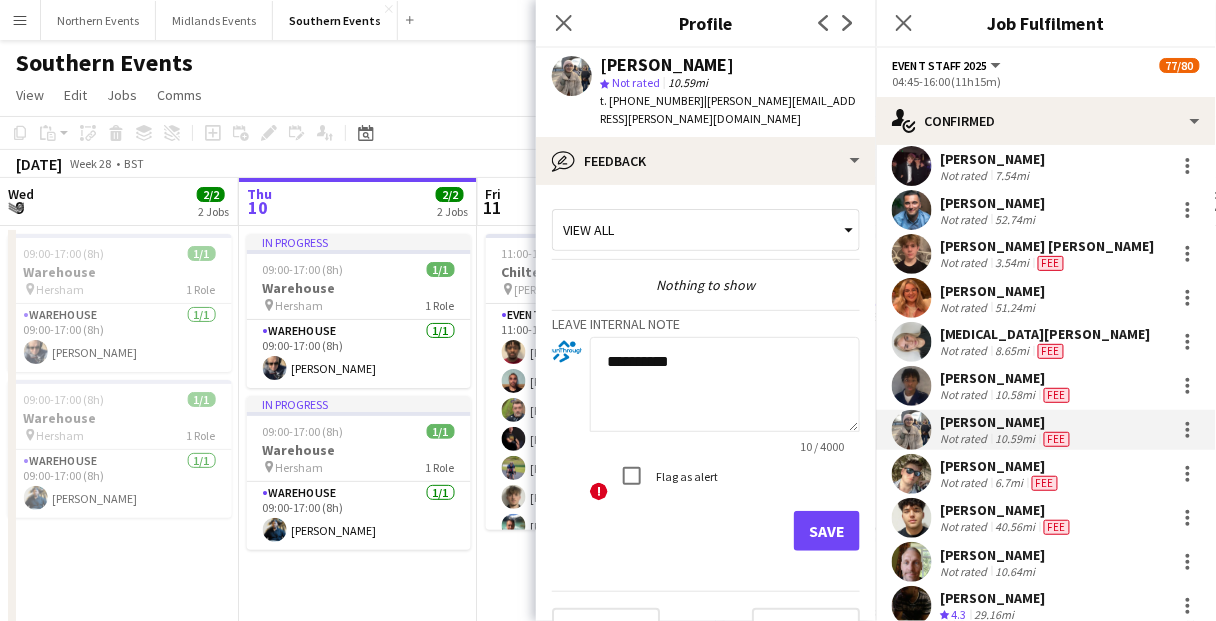 type on "**********" 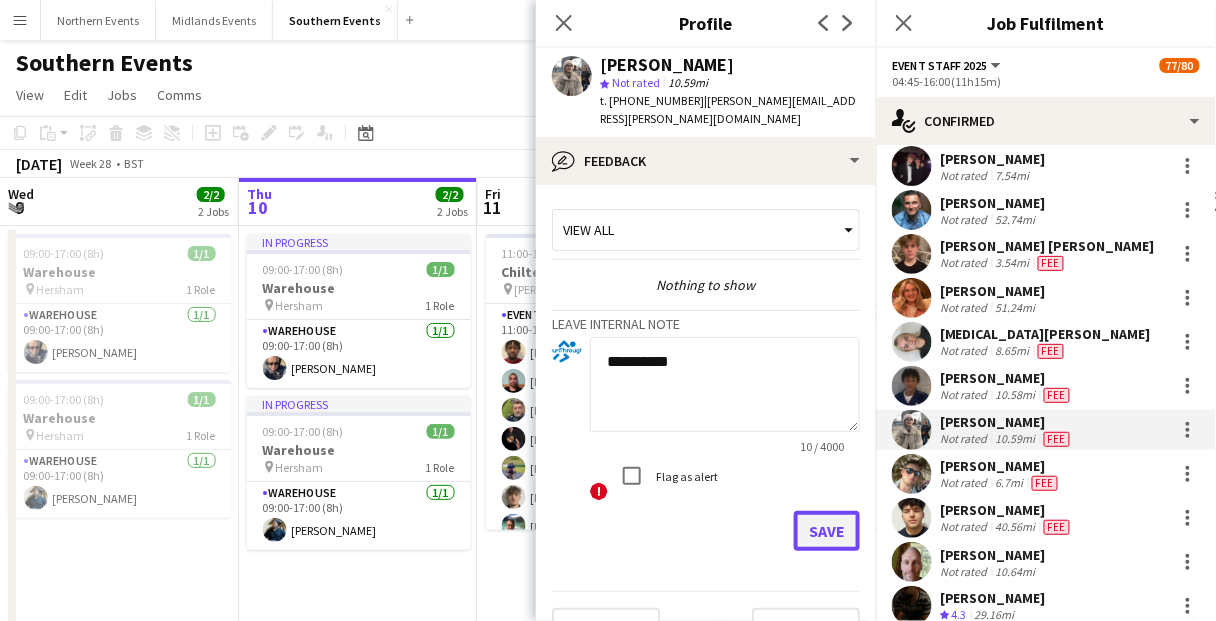 click on "Save" 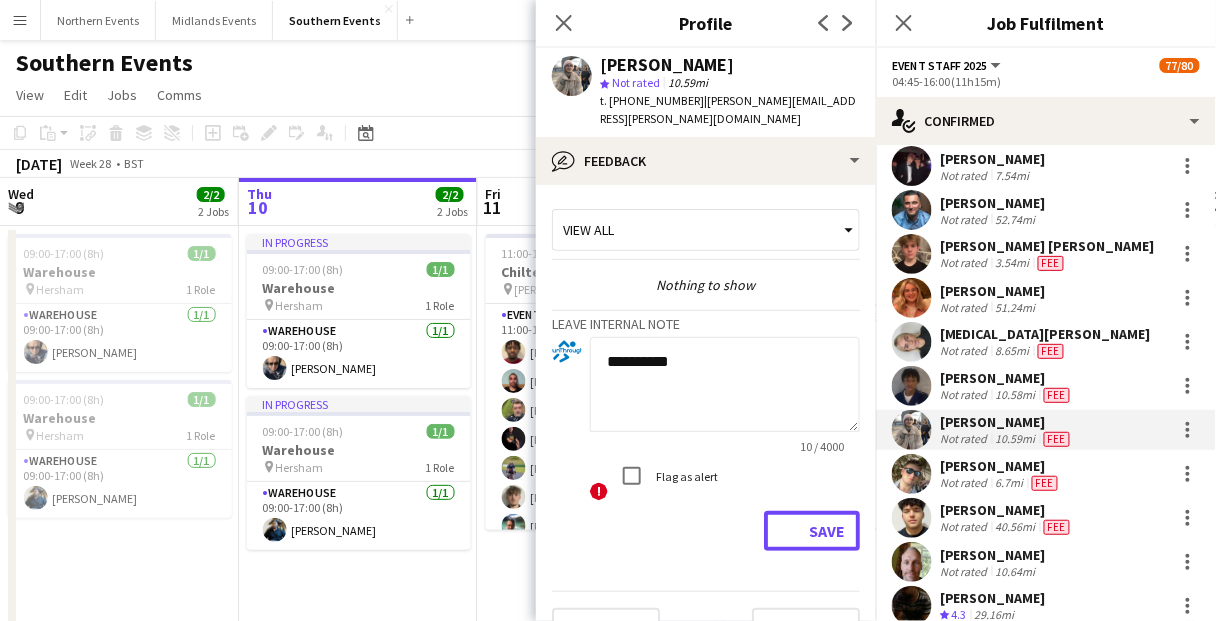 type 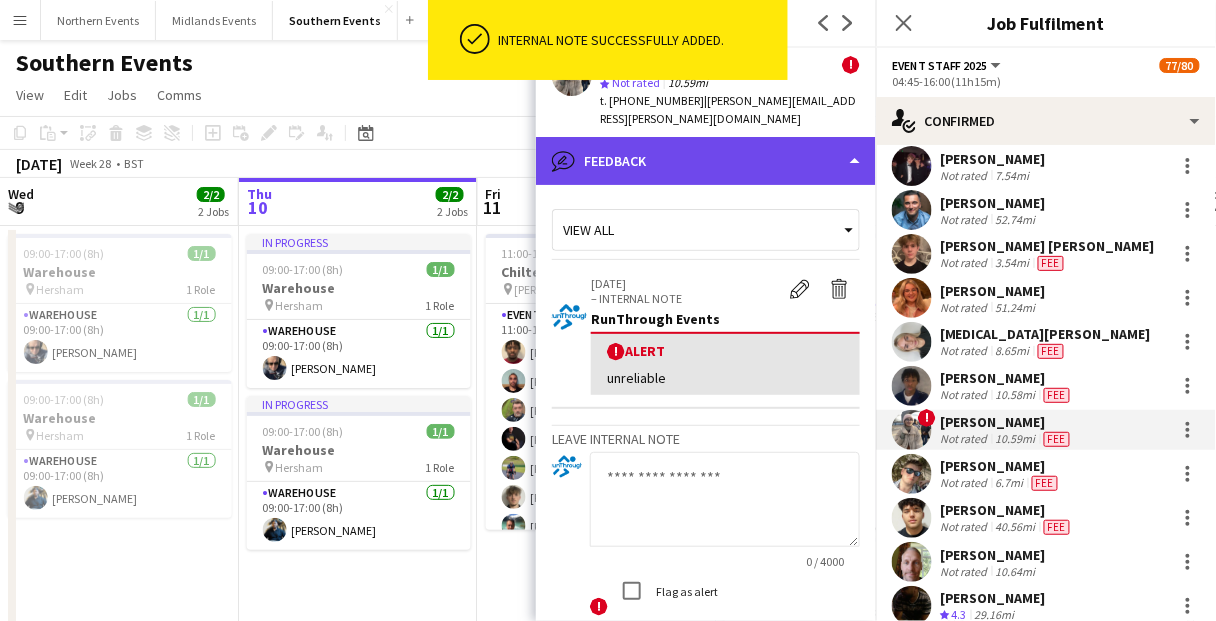 click on "bubble-pencil
Feedback" 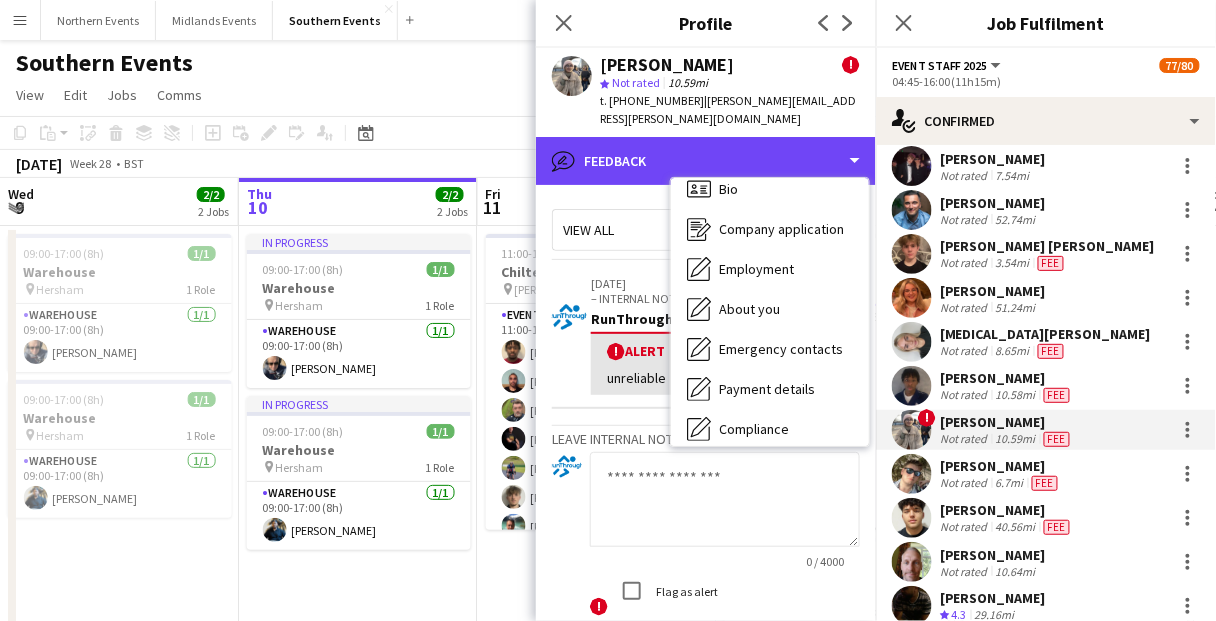 scroll, scrollTop: 0, scrollLeft: 0, axis: both 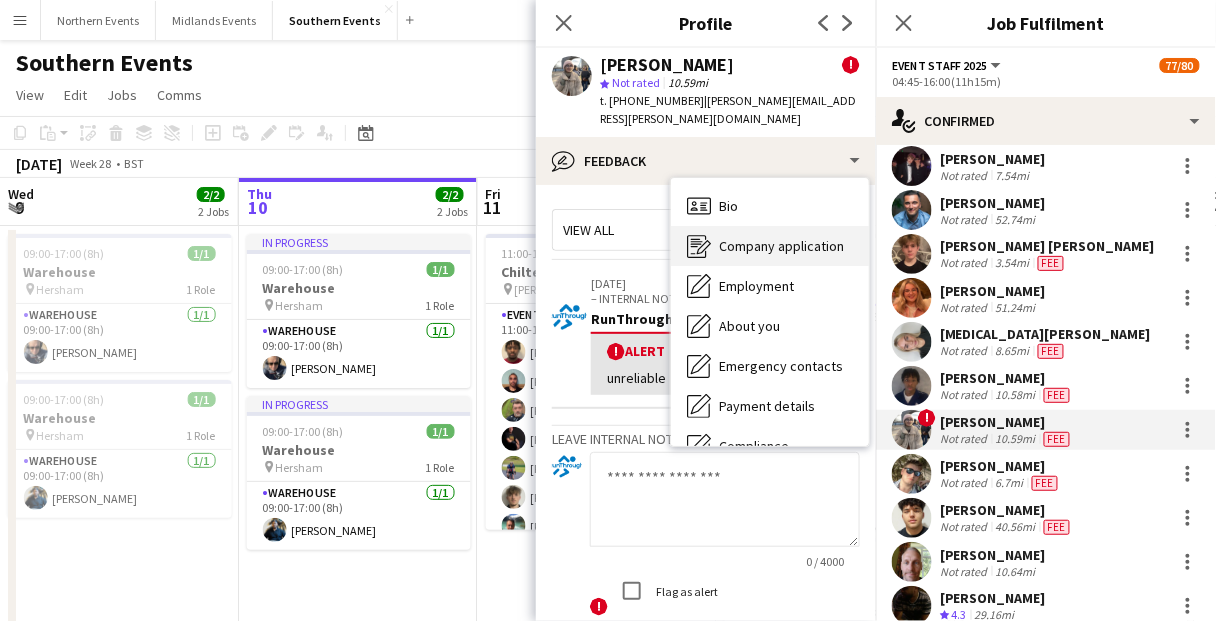 click on "Company application" at bounding box center [781, 246] 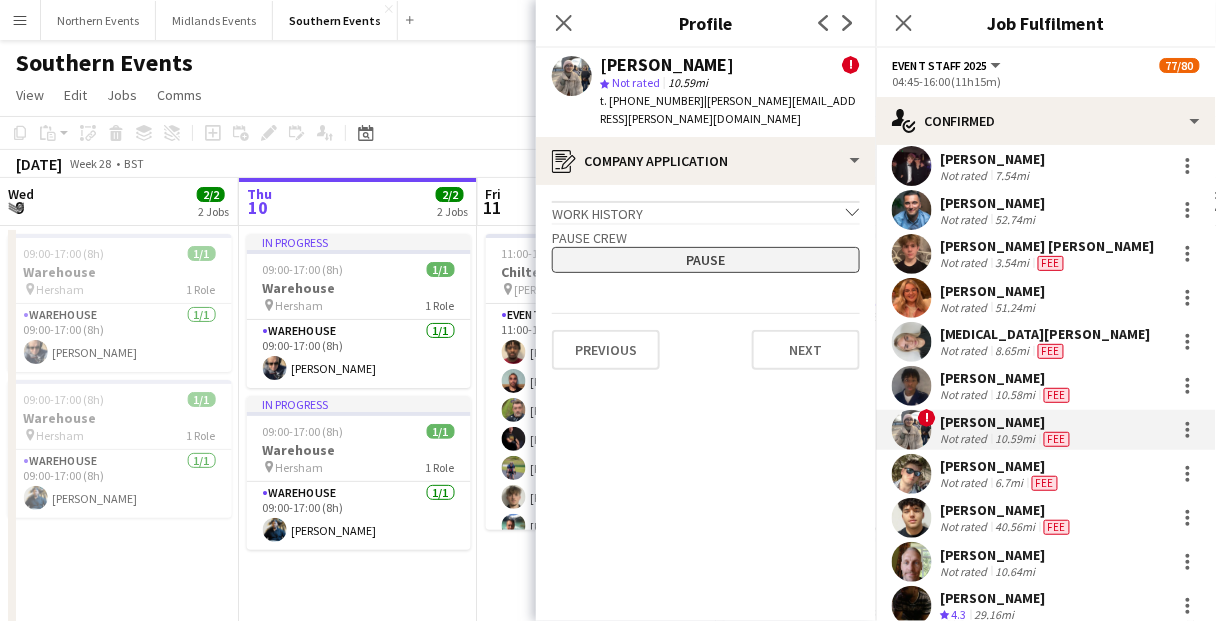 click on "Pause" 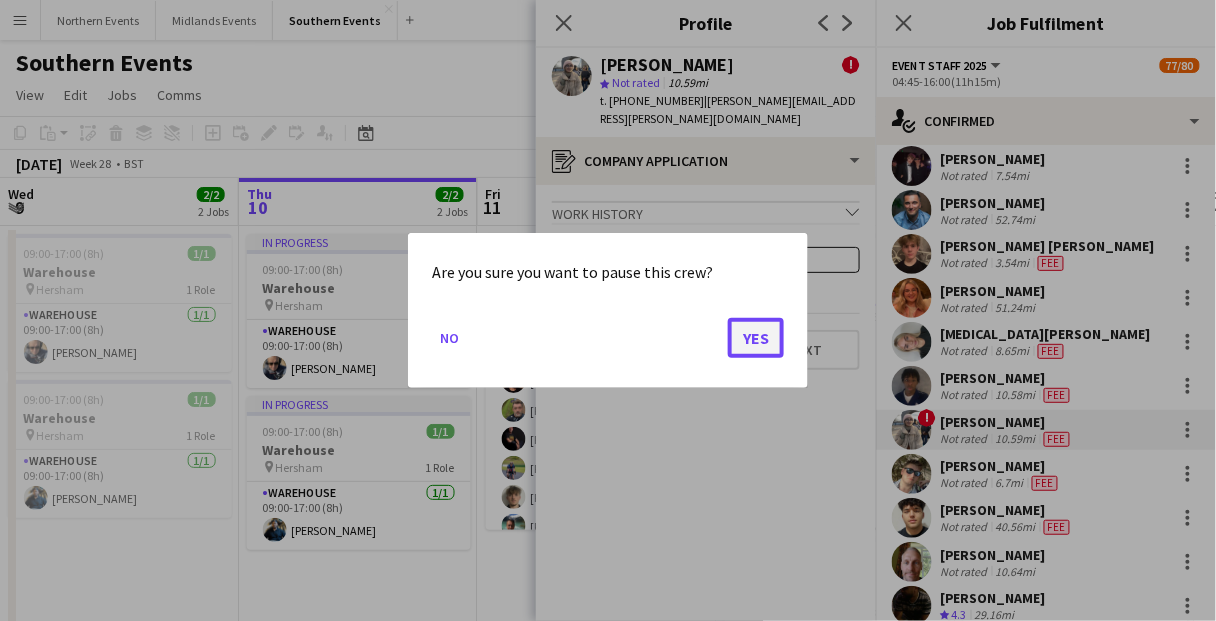 click on "Yes" 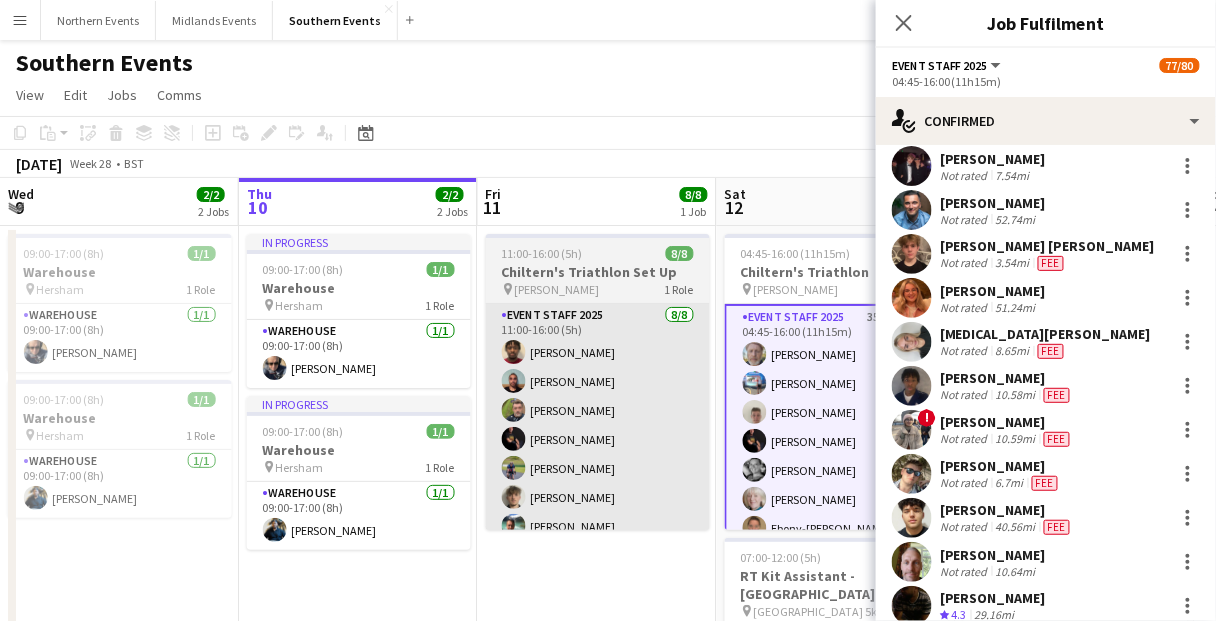 drag, startPoint x: 636, startPoint y: 81, endPoint x: 652, endPoint y: 324, distance: 243.52618 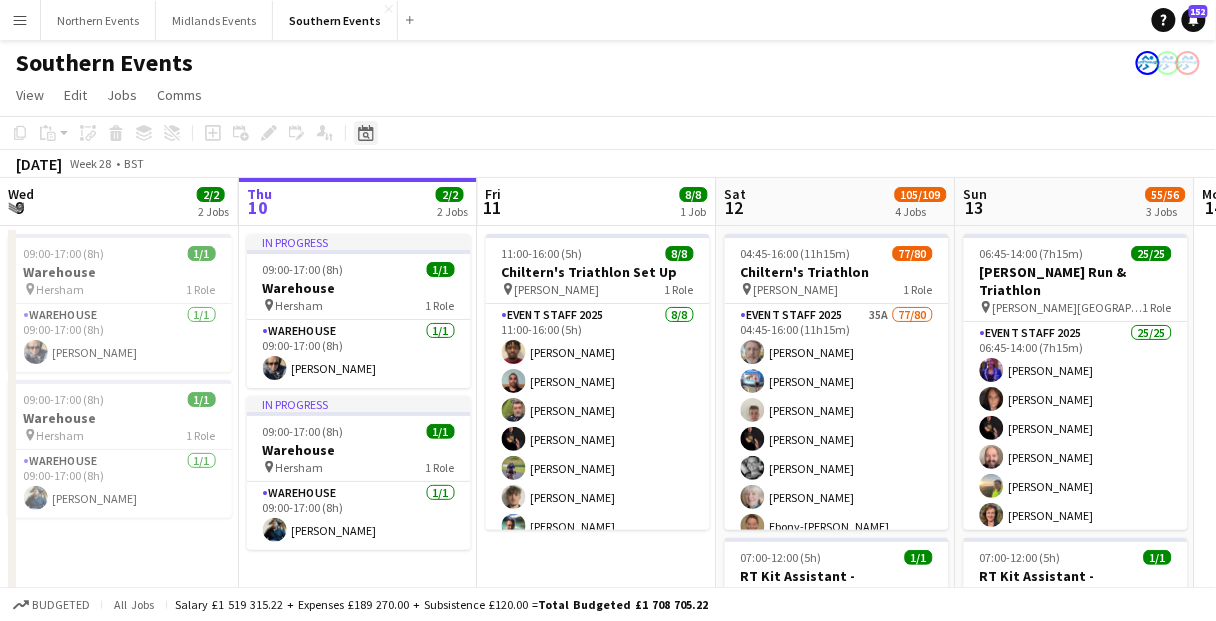 click 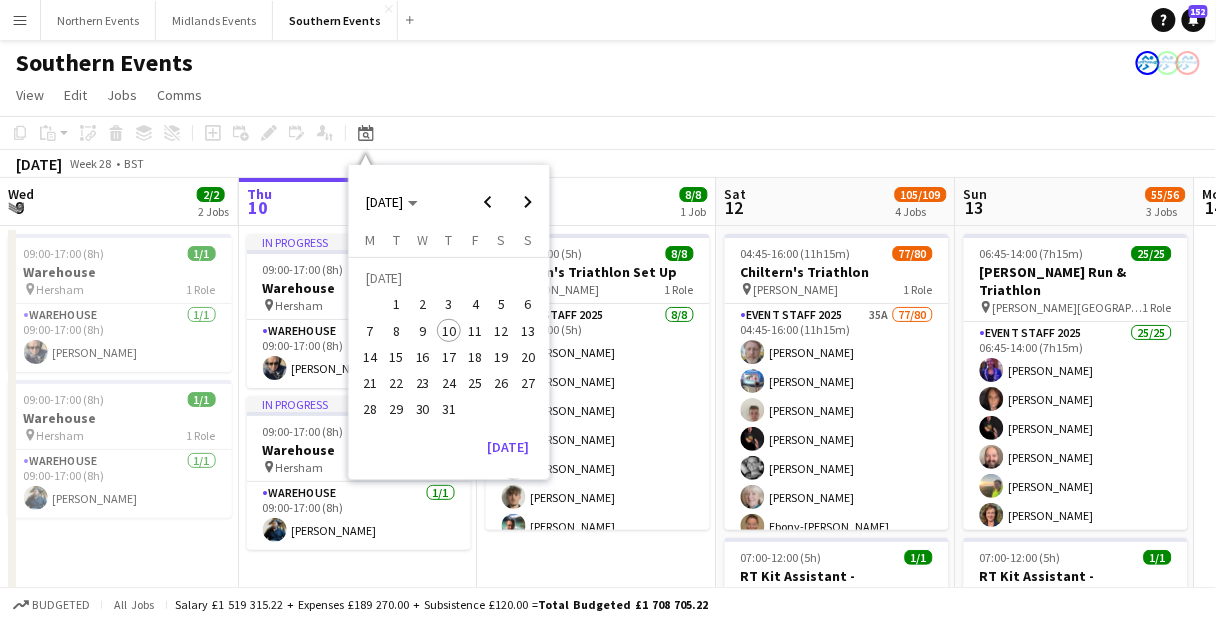 click on "20" at bounding box center [528, 357] 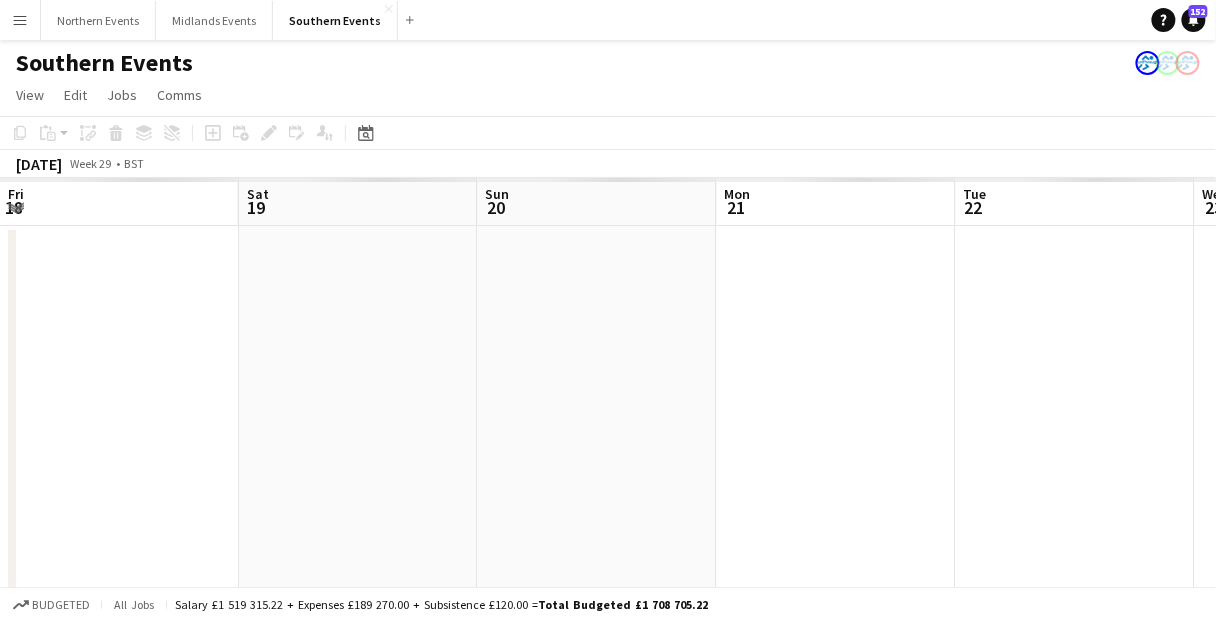 scroll, scrollTop: 0, scrollLeft: 688, axis: horizontal 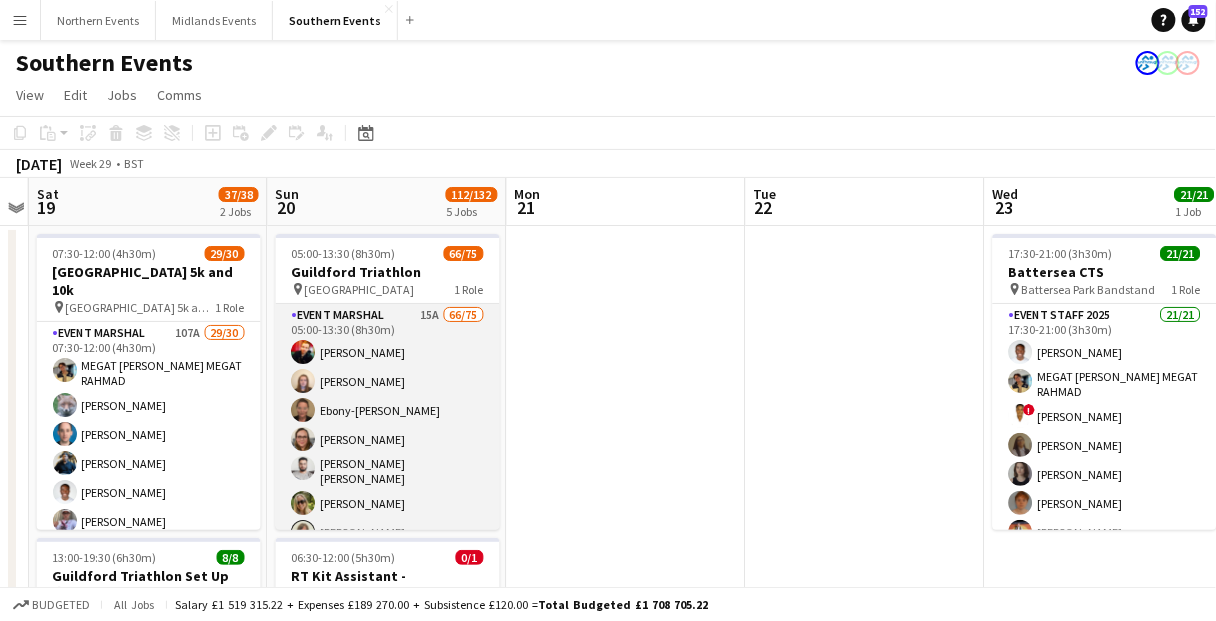 click on "Event Marshal   15A   66/75   05:00-13:30 (8h30m)
[PERSON_NAME] [PERSON_NAME] Ebony-[PERSON_NAME] [PERSON_NAME] [PERSON_NAME] [PERSON_NAME] [PERSON_NAME] [PERSON_NAME] [PERSON_NAME] [PERSON_NAME] [PERSON_NAME] [PERSON_NAME] [PERSON_NAME] [PERSON_NAME] [PERSON_NAME] [PERSON_NAME] [PERSON_NAME] [PERSON_NAME] [PERSON_NAME] [PERSON_NAME] [PERSON_NAME] [PERSON_NAME] [PERSON_NAME] Nirajbhai [PERSON_NAME] [PERSON_NAME] [PERSON_NAME] [PERSON_NAME] [PERSON_NAME] [PERSON_NAME] [PERSON_NAME] [PERSON_NAME] [PERSON_NAME] [PERSON_NAME] [PERSON_NAME] [PERSON_NAME] [PERSON_NAME] [PERSON_NAME] [PERSON_NAME] [PERSON_NAME] honor parissis [PERSON_NAME] [PERSON_NAME] [PERSON_NAME] [PERSON_NAME] [PERSON_NAME] [PERSON_NAME] [PERSON_NAME] [PERSON_NAME] [PERSON_NAME] [PERSON_NAME] [PERSON_NAME] [PERSON_NAME] [PERSON_NAME] [PERSON_NAME] [PERSON_NAME] [PERSON_NAME][MEDICAL_DATA] ! [PERSON_NAME] [PERSON_NAME] [PERSON_NAME] [PERSON_NAME] [MEDICAL_DATA][PERSON_NAME] [PERSON_NAME] [PERSON_NAME] [PERSON_NAME]" at bounding box center (388, 1420) 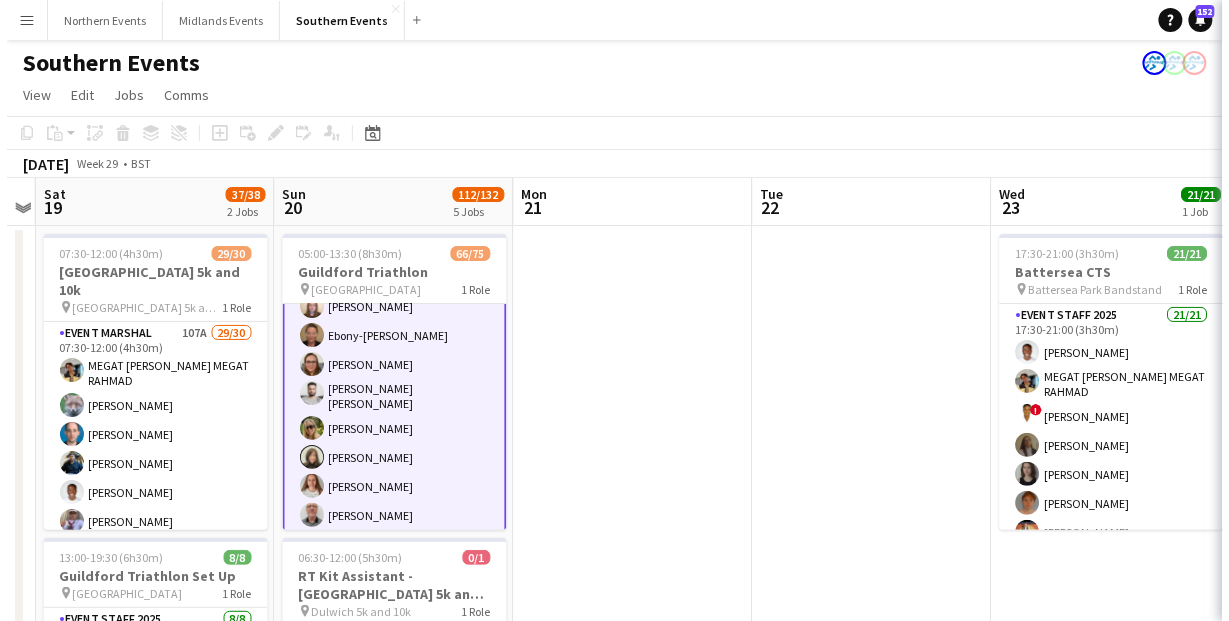 scroll, scrollTop: 80, scrollLeft: 0, axis: vertical 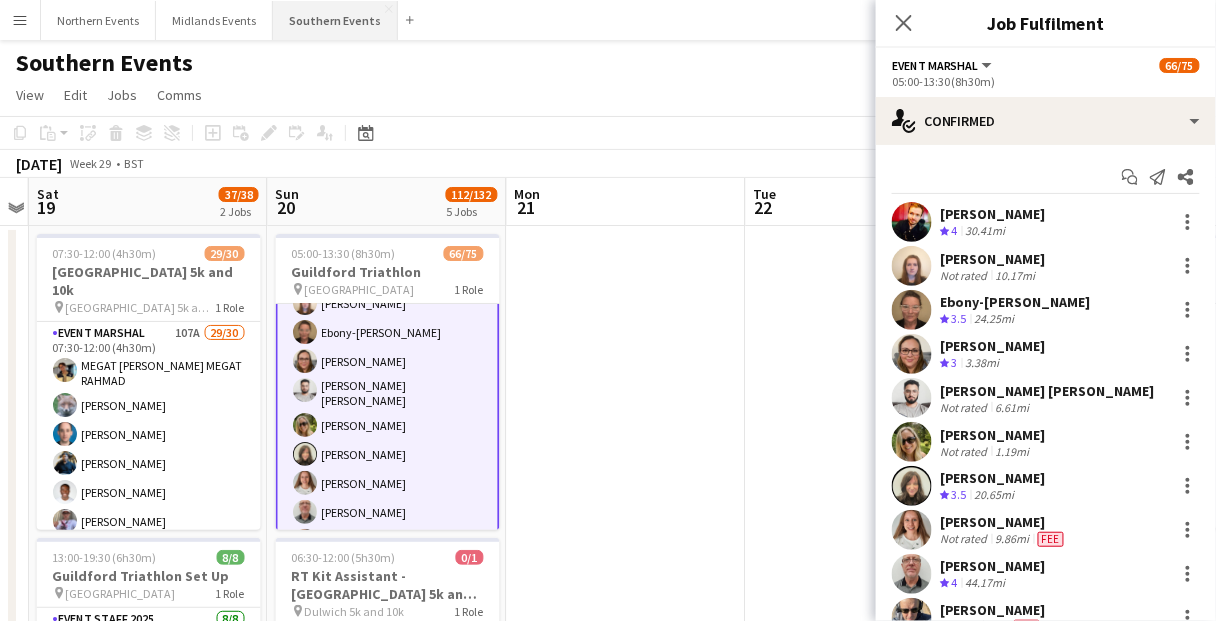 click on "Southern Events
Close" at bounding box center [335, 20] 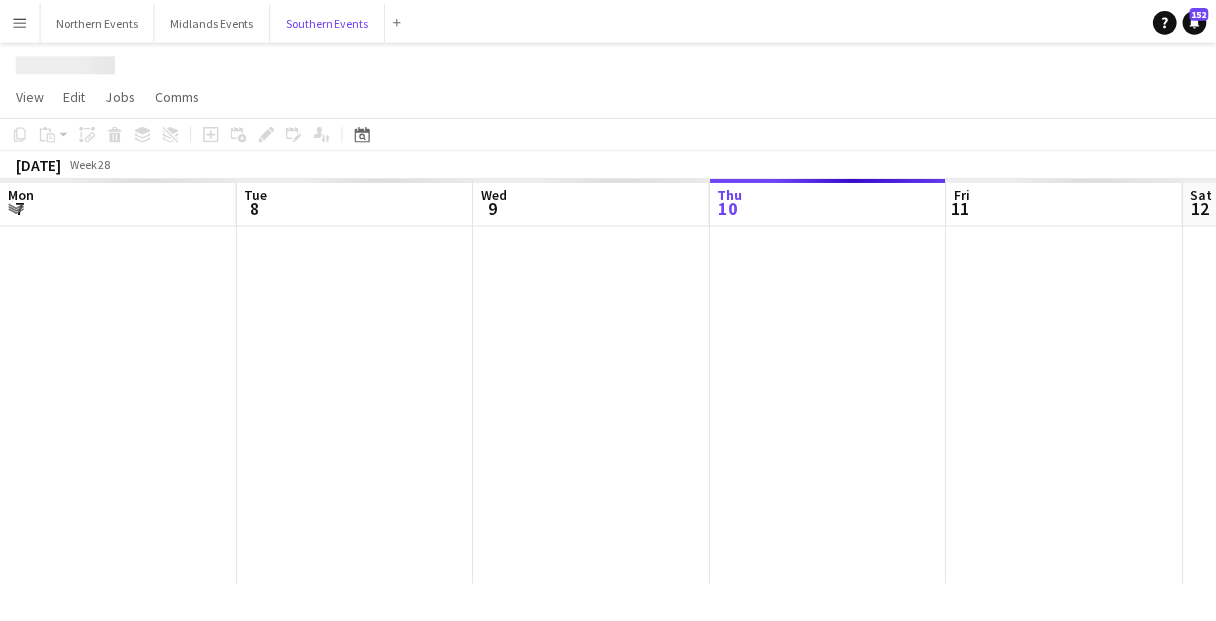 scroll, scrollTop: 0, scrollLeft: 478, axis: horizontal 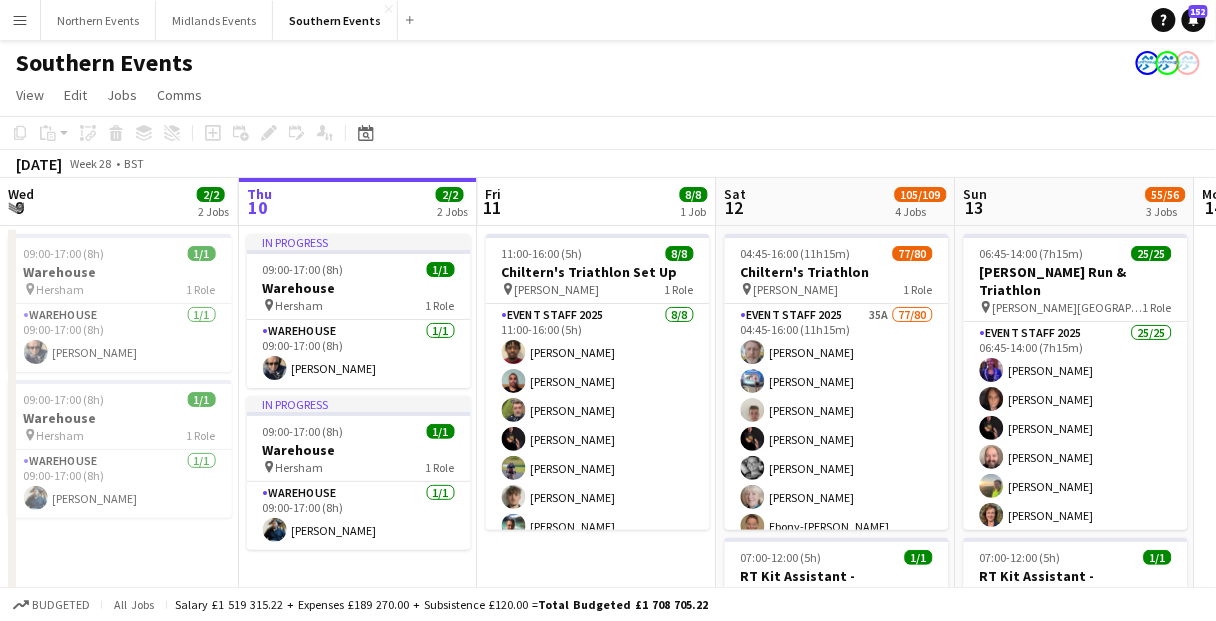 click on "View  Day view expanded Day view collapsed Month view Date picker Jump to [DATE] Expand Linked Jobs Collapse Linked Jobs  Edit  Copy Ctrl+C  Paste  Without Crew Ctrl+V With Crew Ctrl+Shift+V Paste as linked job  Group  Group Ungroup  Jobs  New Job Edit Job Delete Job New Linked Job Edit Linked Jobs Job fulfilment Promote Role Copy Role URL  Comms  Notify confirmed crew Create chat" 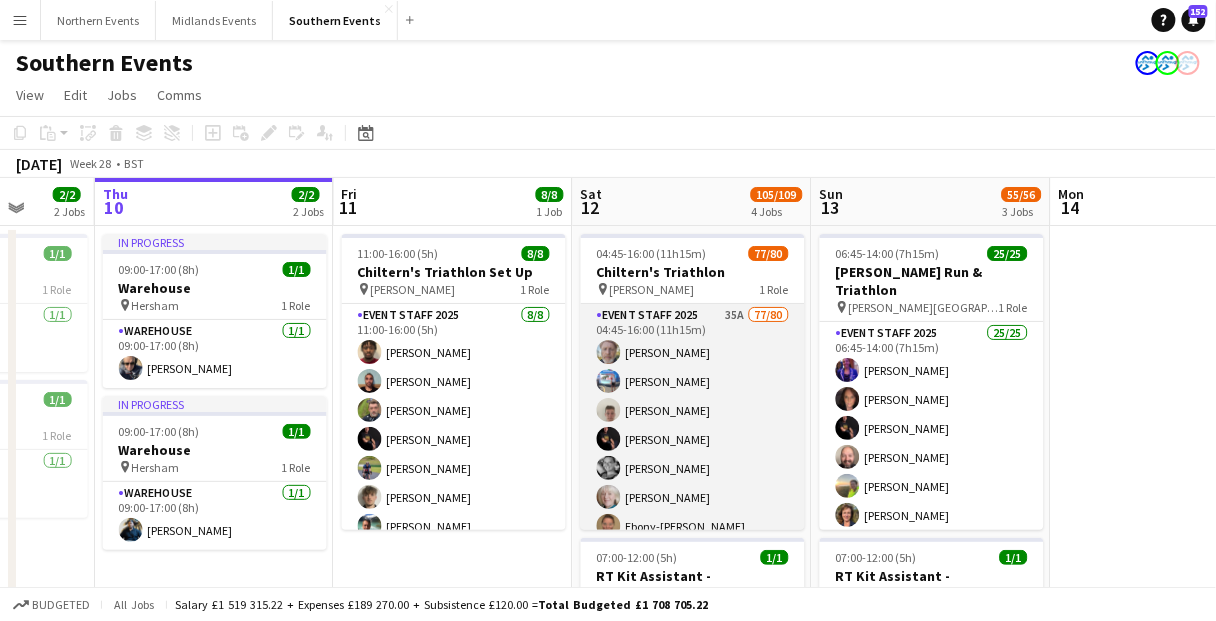 scroll, scrollTop: 0, scrollLeft: 638, axis: horizontal 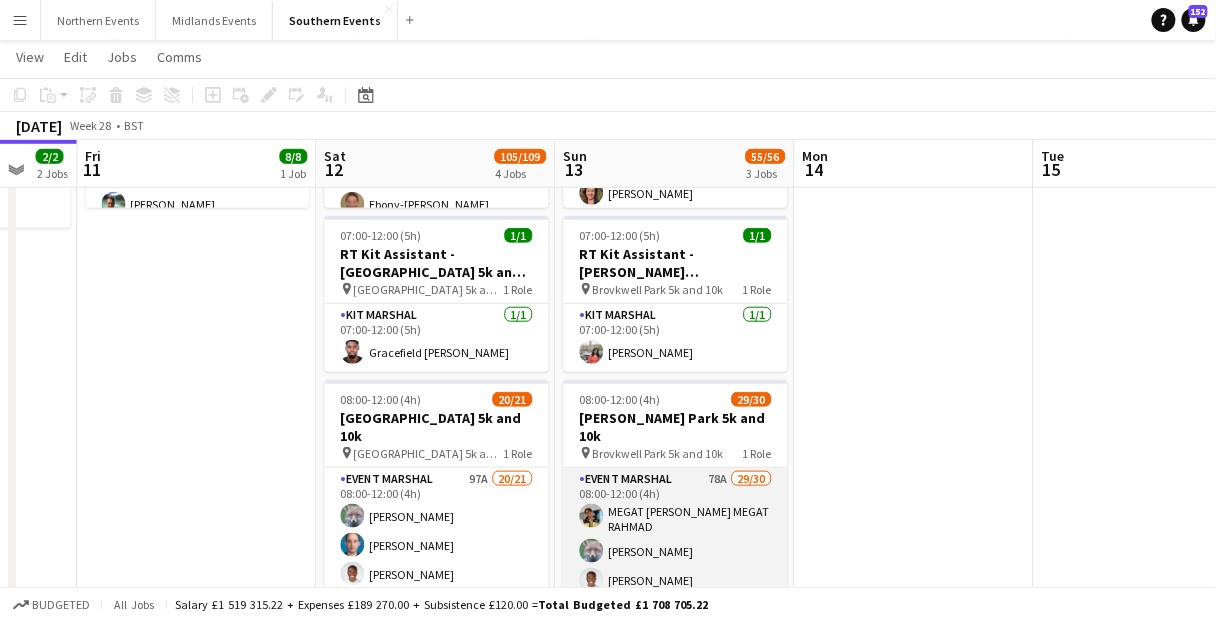 click on "Event Marshal   78A   29/30   08:00-12:00 (4h)
MEGAT [PERSON_NAME] [PERSON_NAME] [PERSON_NAME] [PERSON_NAME] [PERSON_NAME] [PERSON_NAME] [PERSON_NAME] [PERSON_NAME] [PERSON_NAME] [PERSON_NAME] [PERSON_NAME] [PERSON_NAME] [PERSON_NAME] [PERSON_NAME] [PERSON_NAME] [PERSON_NAME] Commodore [PERSON_NAME] [PERSON_NAME] [PERSON_NAME] [PERSON_NAME] [PERSON_NAME] Aminuddin Wafee Hafidz Bin [PERSON_NAME] [PERSON_NAME] [PERSON_NAME] [PERSON_NAME] [PERSON_NAME] [PERSON_NAME] [PERSON_NAME]
single-neutral-actions" at bounding box center [676, 928] 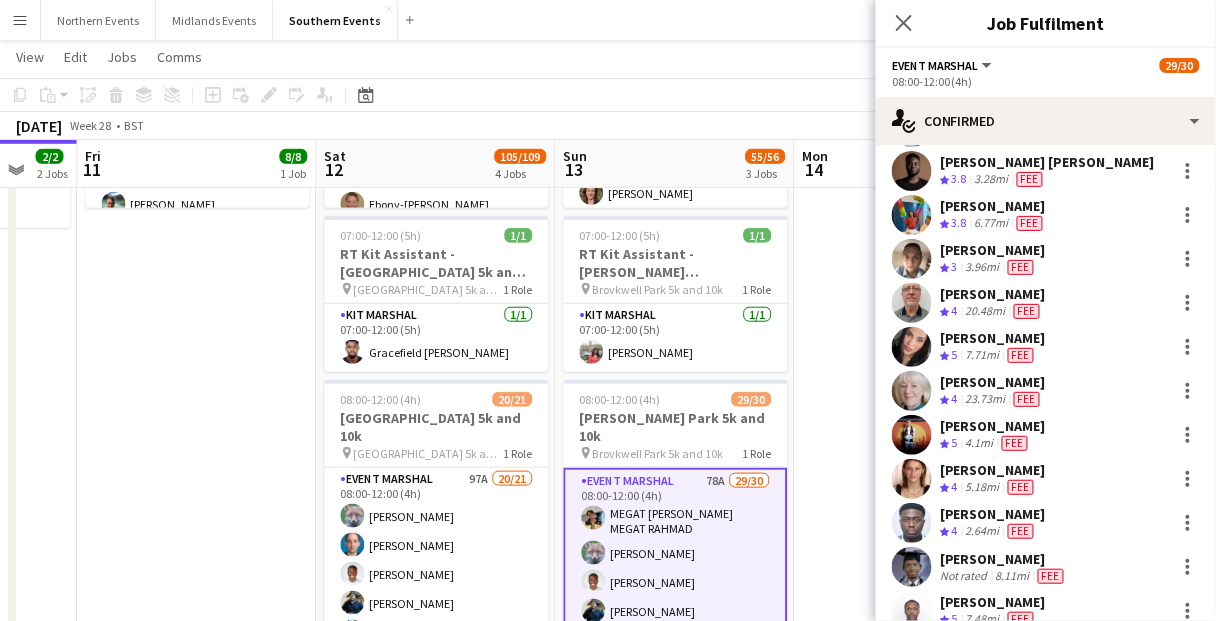 scroll, scrollTop: 0, scrollLeft: 0, axis: both 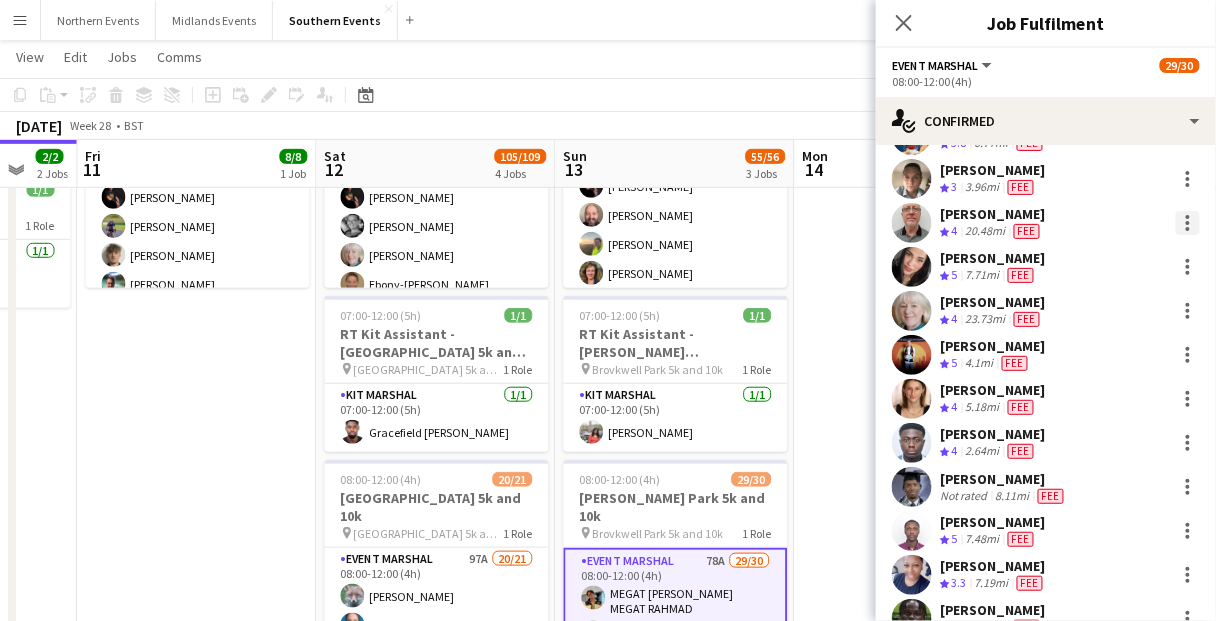 click at bounding box center [1188, 223] 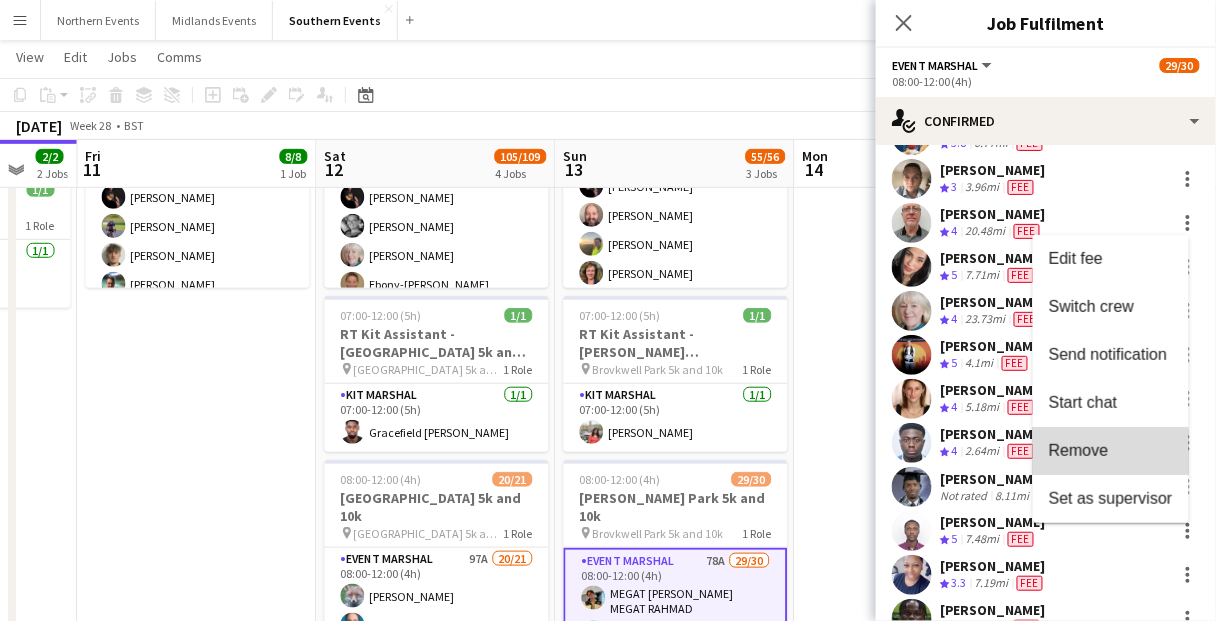 click on "Remove" at bounding box center (1079, 450) 